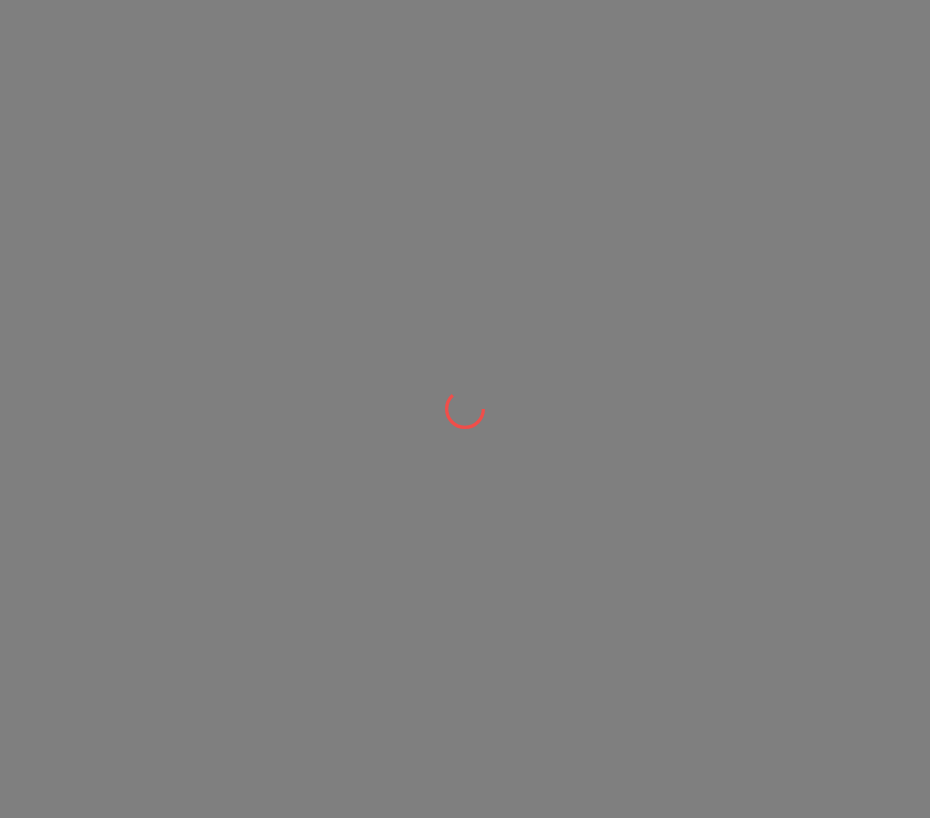 scroll, scrollTop: 0, scrollLeft: 0, axis: both 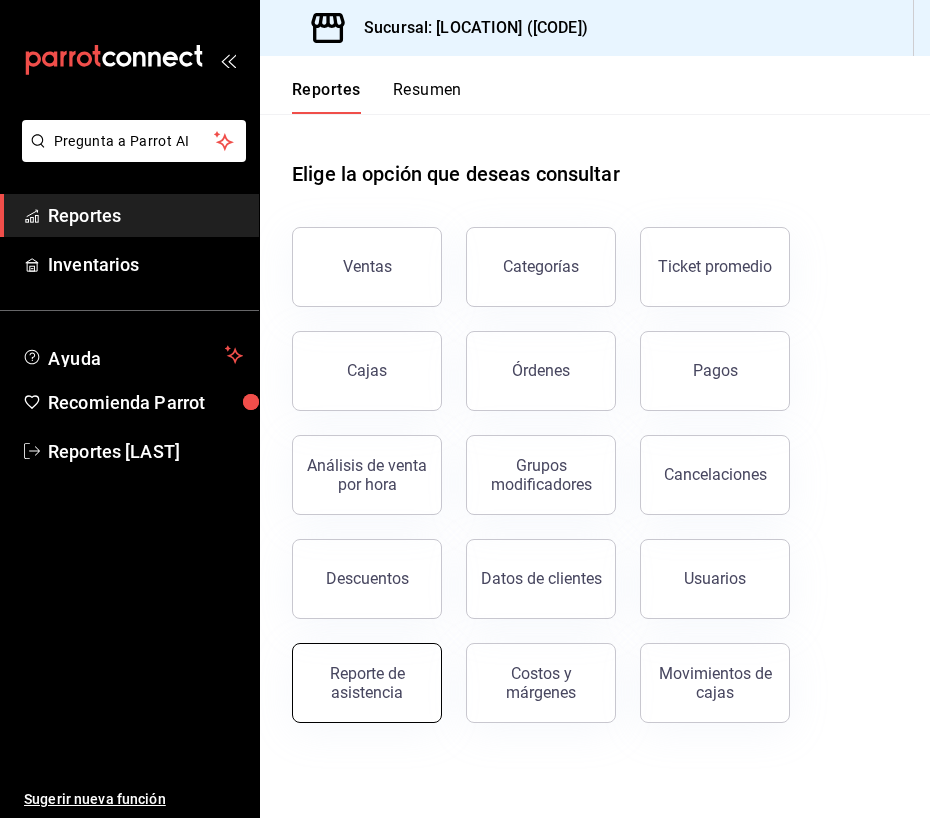 click on "Reporte de asistencia" at bounding box center (367, 683) 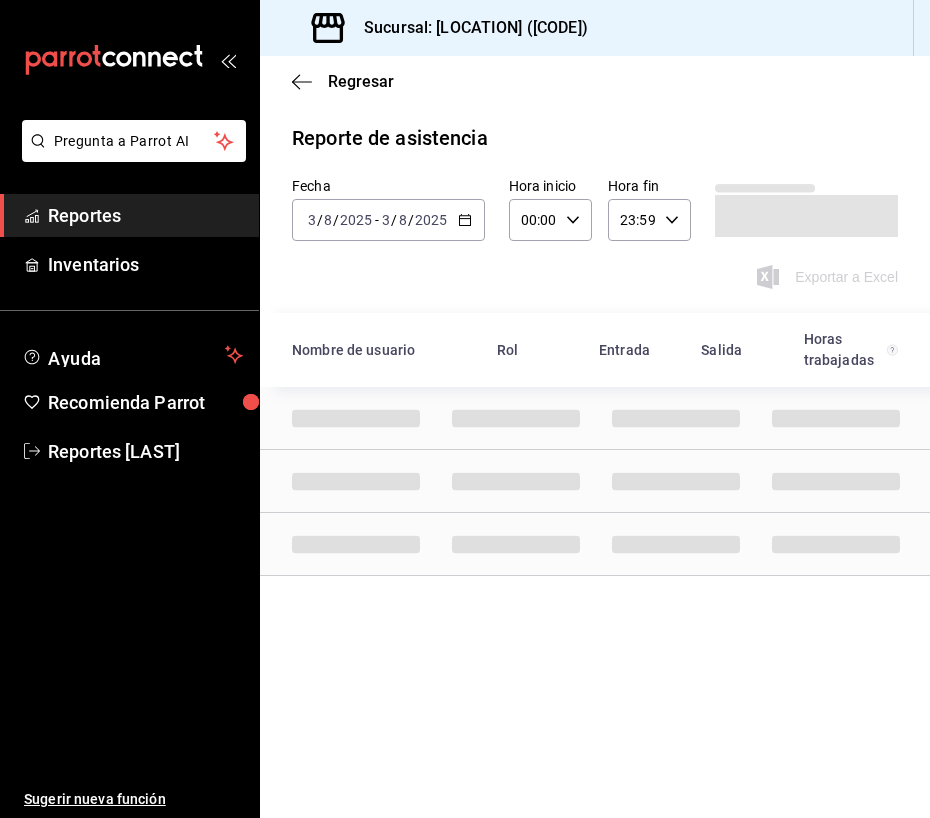 click on "2025-08-03 3 / 8 / 2025 - 2025-08-03 3 / 8 / 2025" at bounding box center [388, 220] 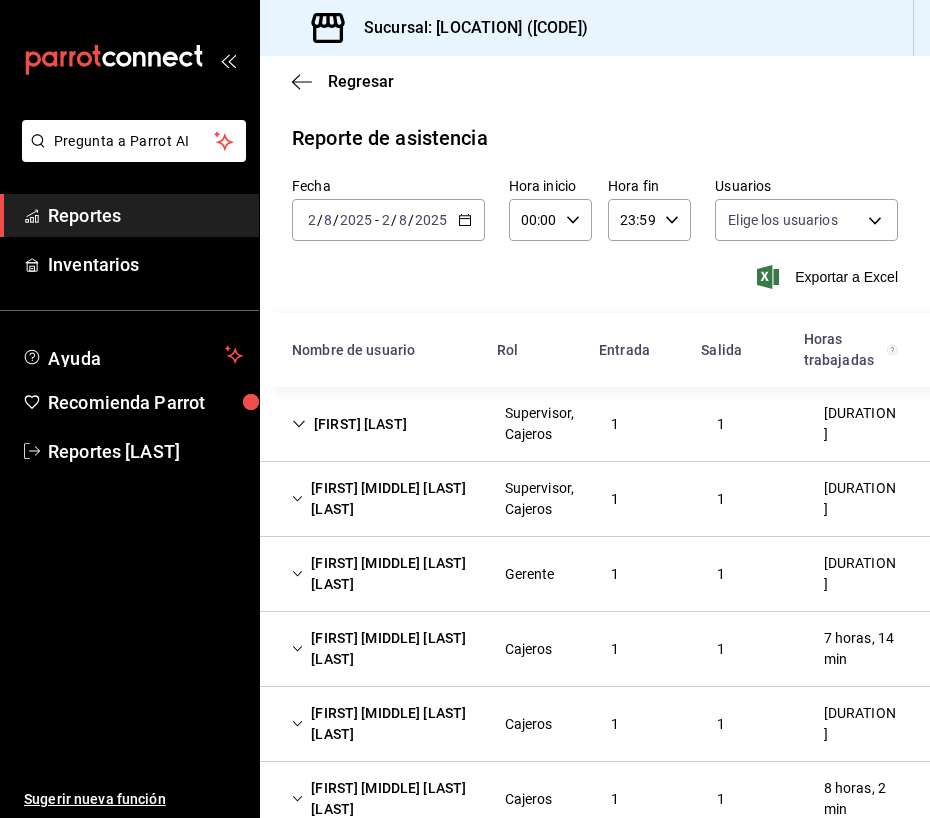 type on "[UUID],[UUID],[UUID],[UUID],[UUID],[UUID],[UUID],[UUID],[UUID],[UUID],[UUID],[UUID],[UUID],[UUID],[UUID],[UUID],[UUID],[UUID],[UUID],[UUID],[UUID],[UUID],[UUID],[UUID],[UUID],[UUID],[UUID]" 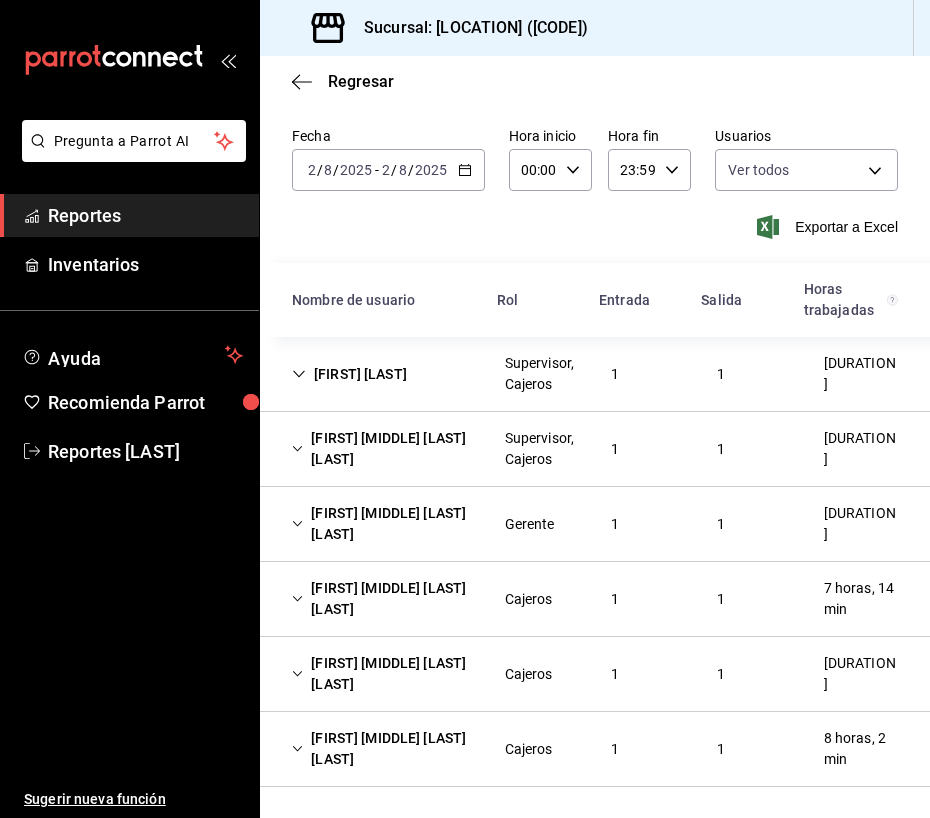 scroll, scrollTop: 51, scrollLeft: 0, axis: vertical 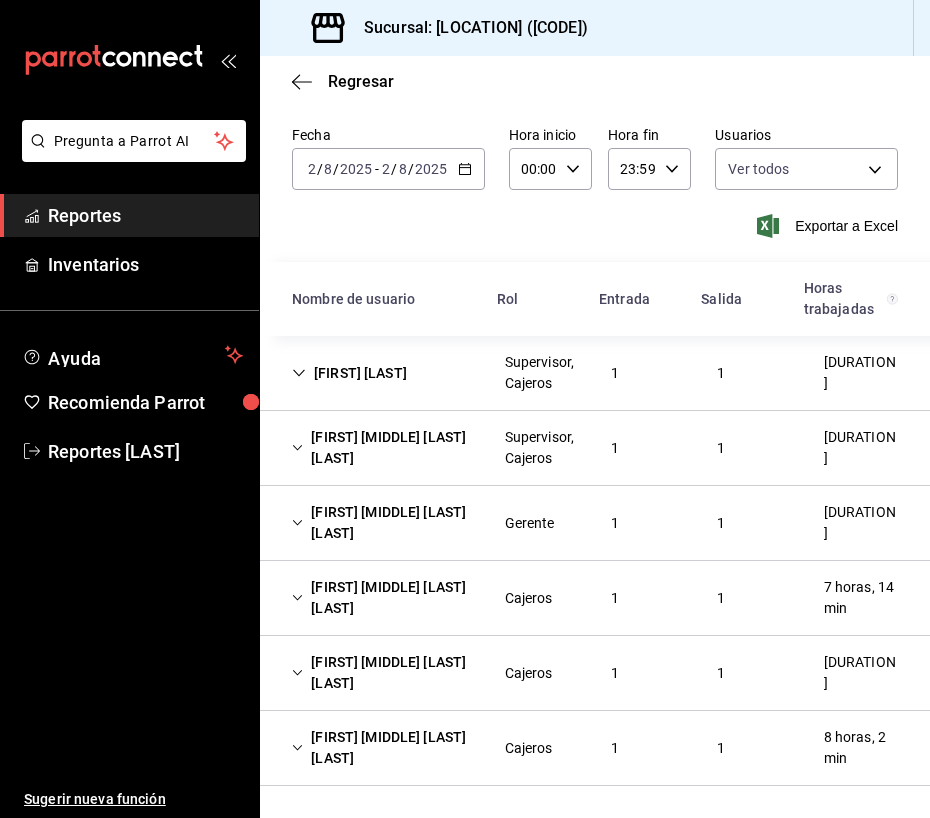 click on "[FIRST] [MIDDLE] [LAST] [LAST]" at bounding box center (382, 448) 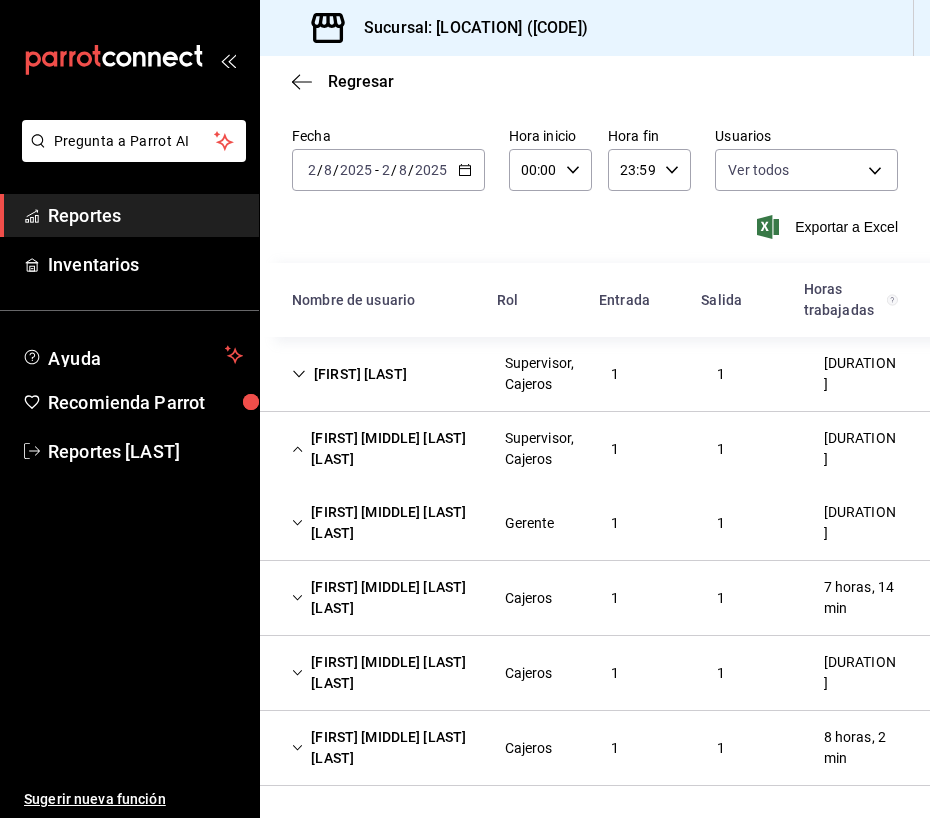 scroll, scrollTop: 51, scrollLeft: 0, axis: vertical 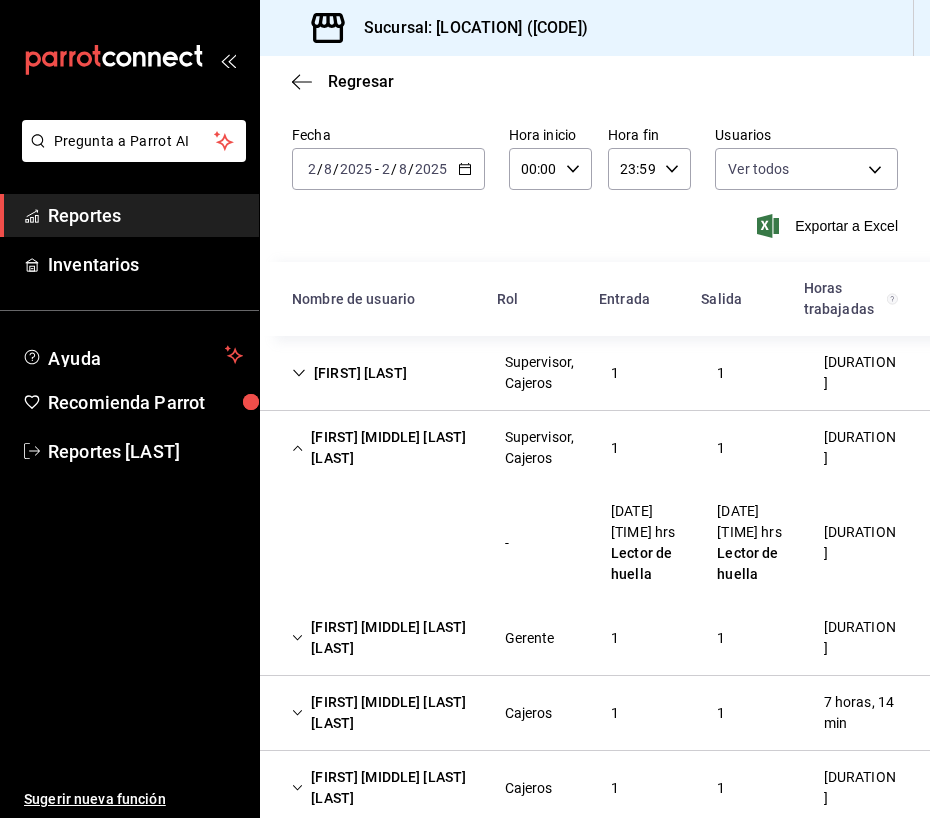 click on "[FIRST] [MIDDLE] [LAST] [LAST]" at bounding box center [382, 448] 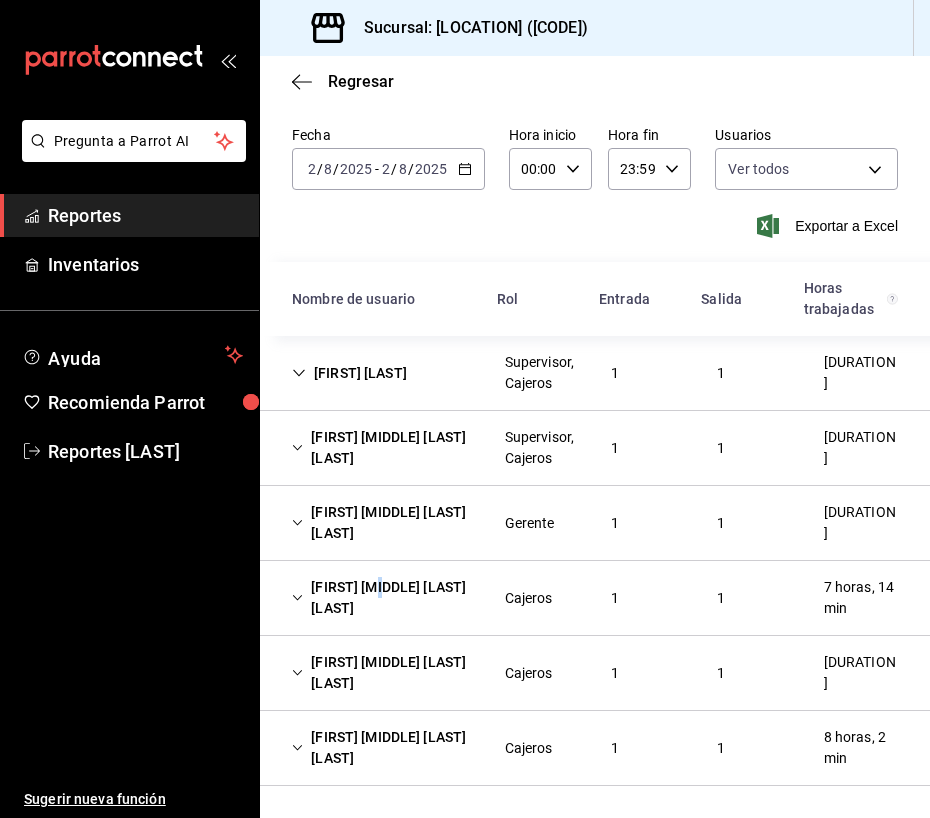 click on "[FIRST] [MIDDLE] [LAST] [LAST]" at bounding box center (382, 598) 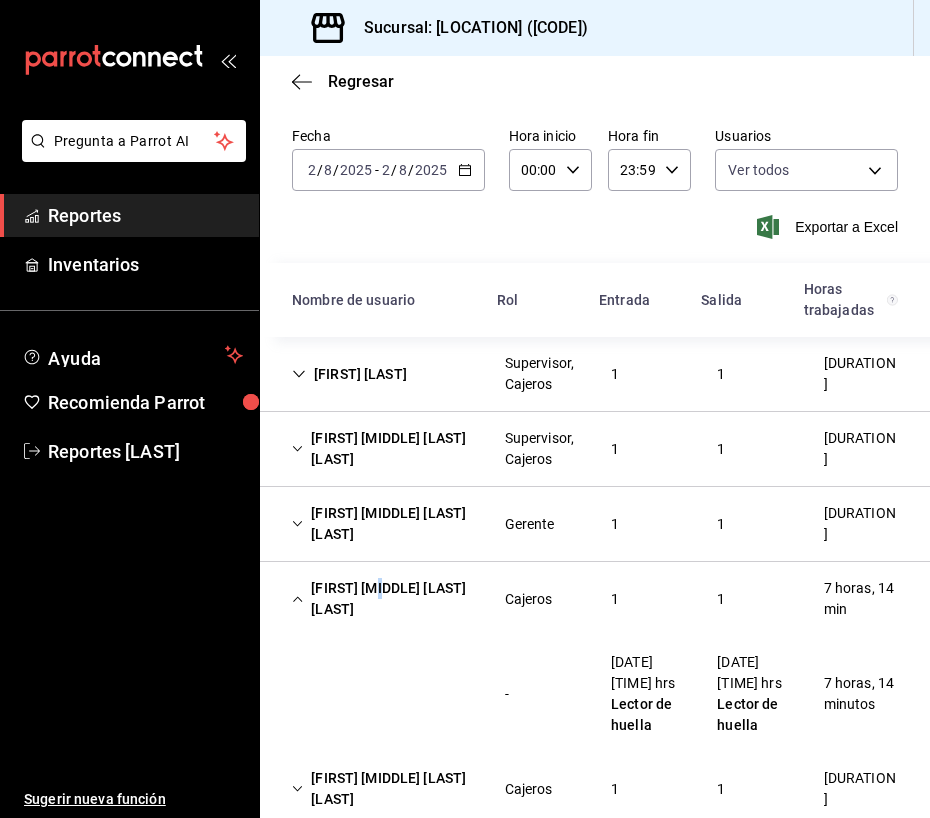 scroll, scrollTop: 51, scrollLeft: 0, axis: vertical 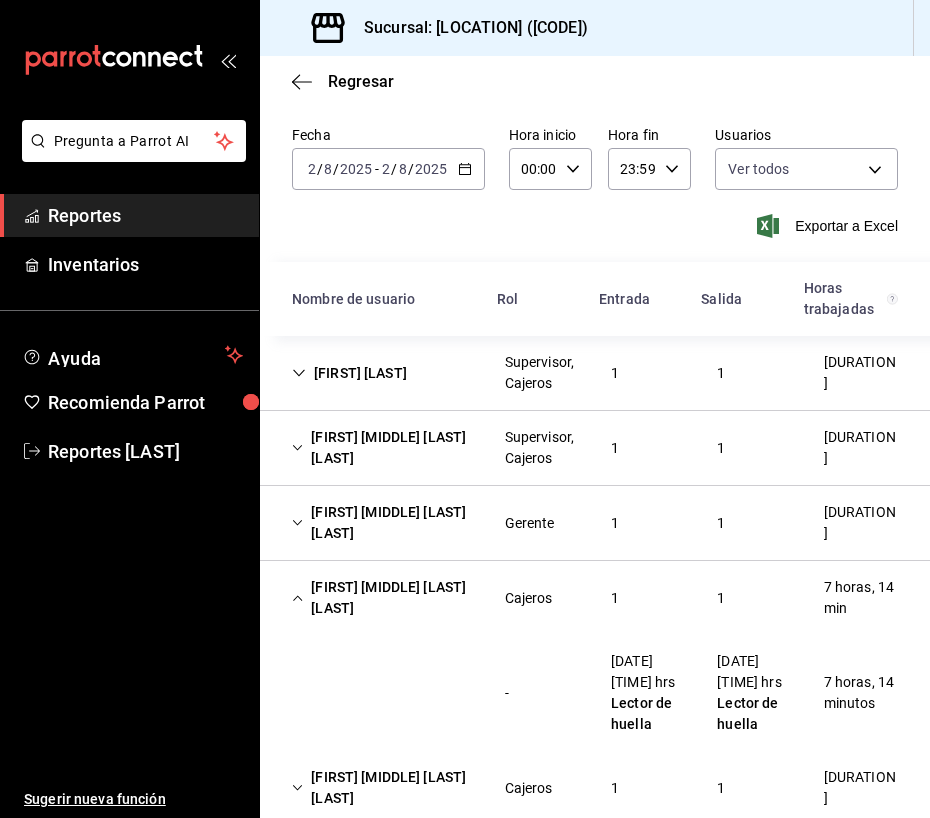 click on "[FIRST] [MIDDLE] [LAST] [LAST]" at bounding box center (382, 598) 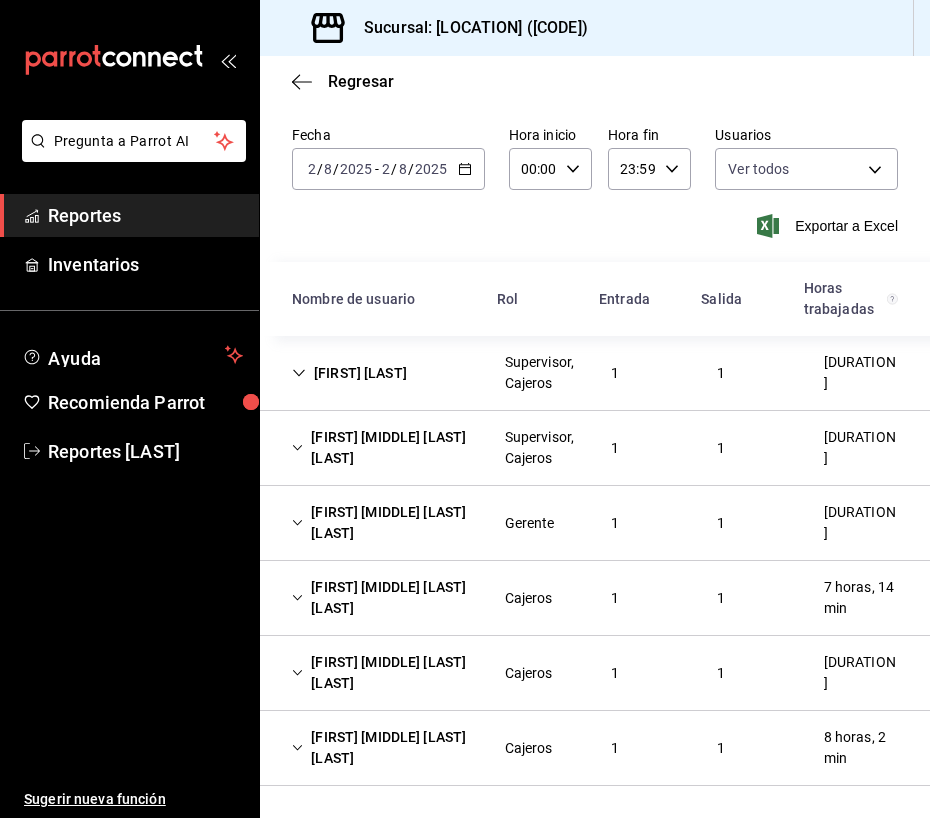 click on "[FIRST] [LAST]" at bounding box center (349, 373) 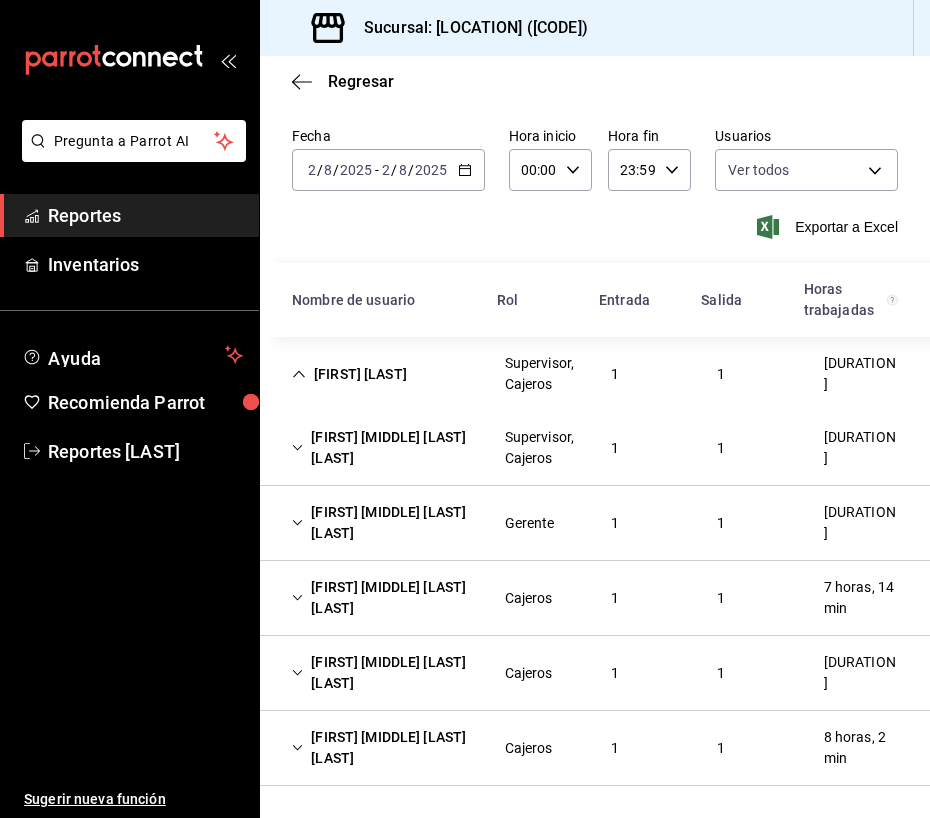 scroll, scrollTop: 51, scrollLeft: 0, axis: vertical 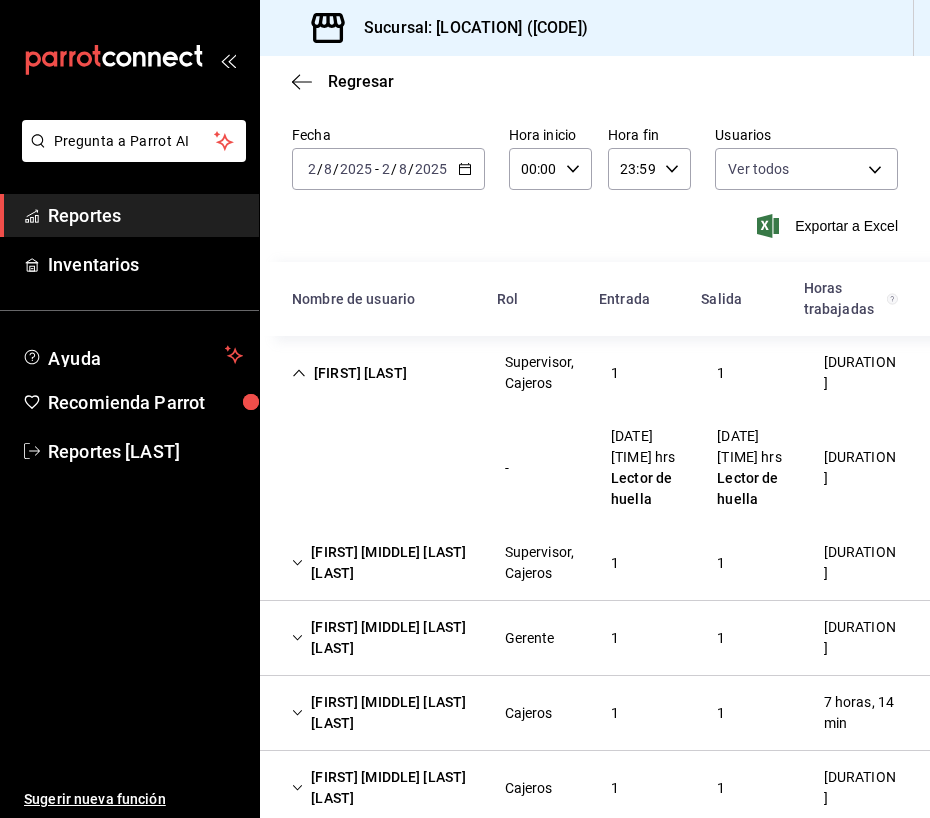 drag, startPoint x: 399, startPoint y: 375, endPoint x: 406, endPoint y: 366, distance: 11.401754 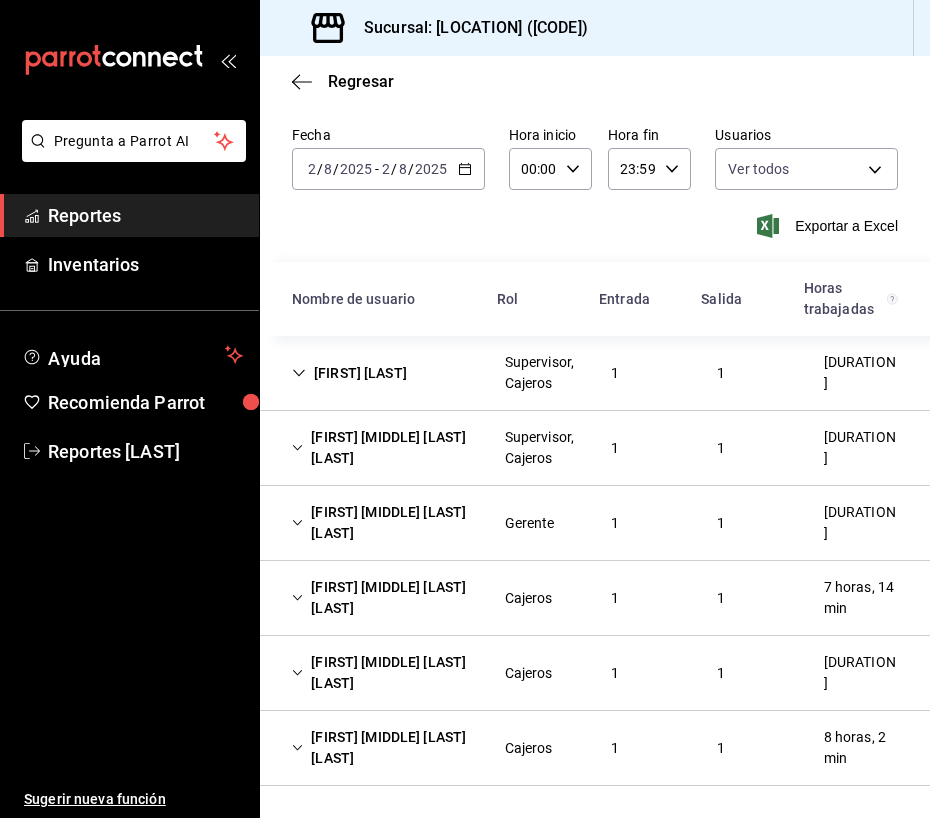 click on "Regresar" at bounding box center [595, 81] 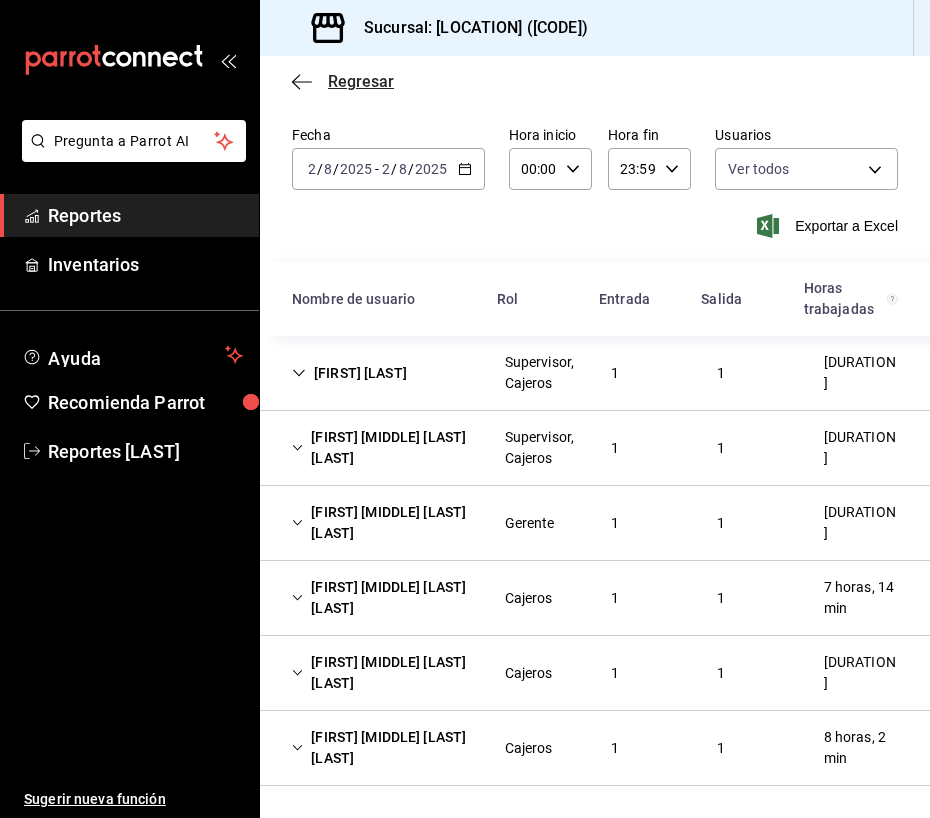 click on "Regresar" at bounding box center [361, 81] 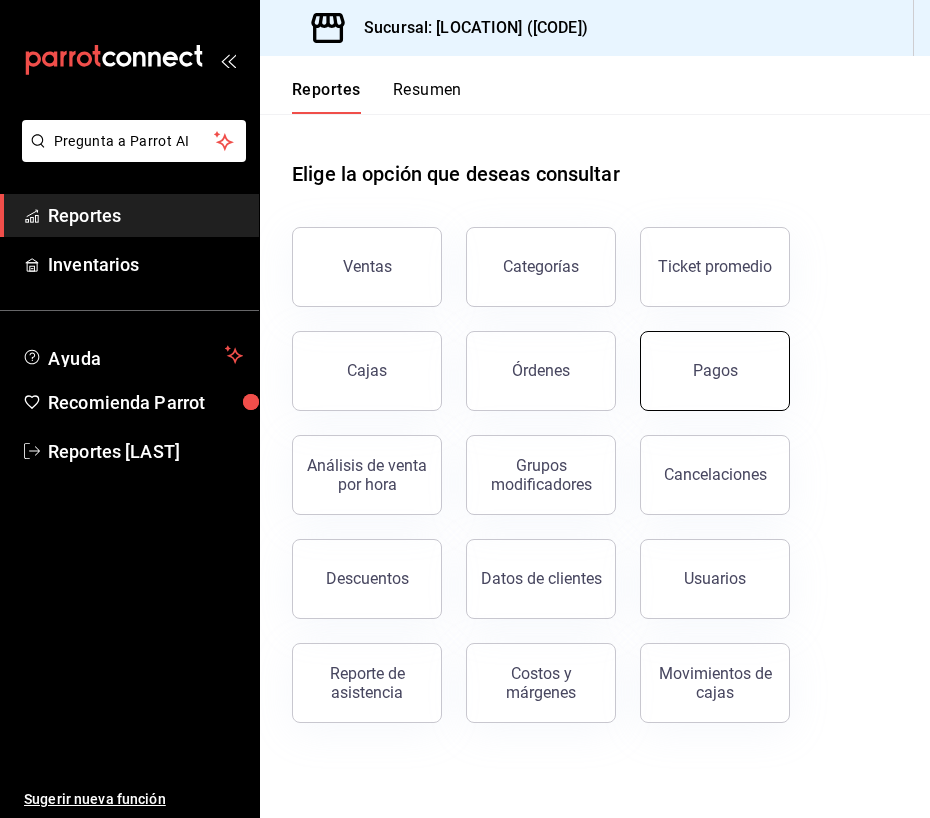 click on "Pagos" at bounding box center [715, 370] 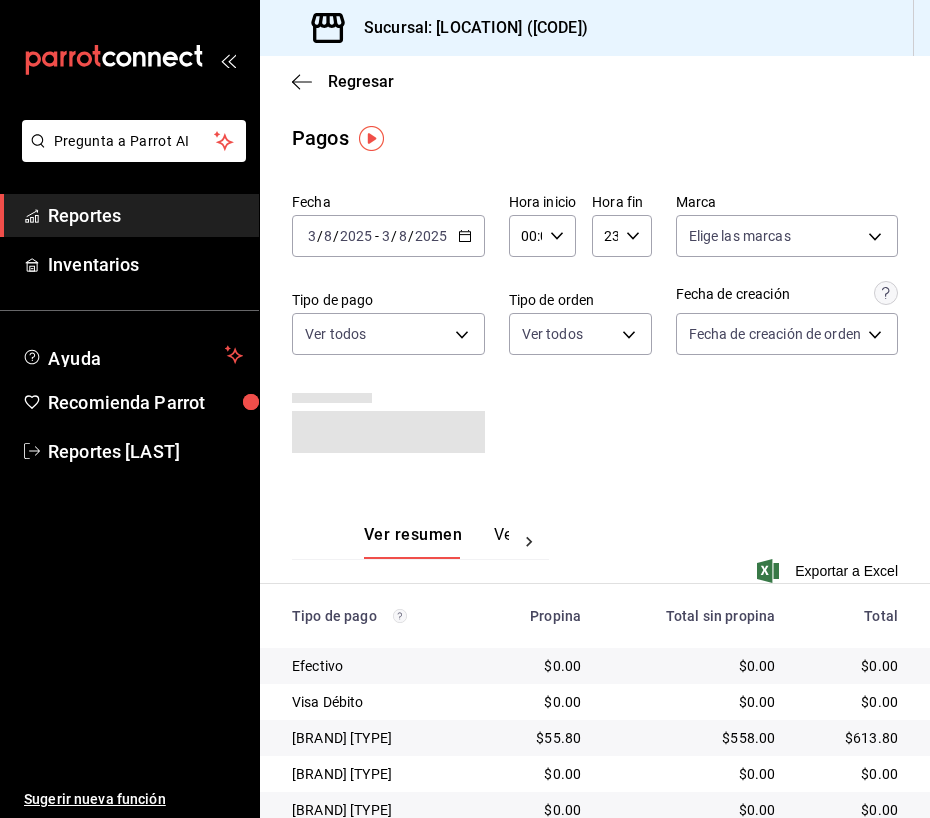 click 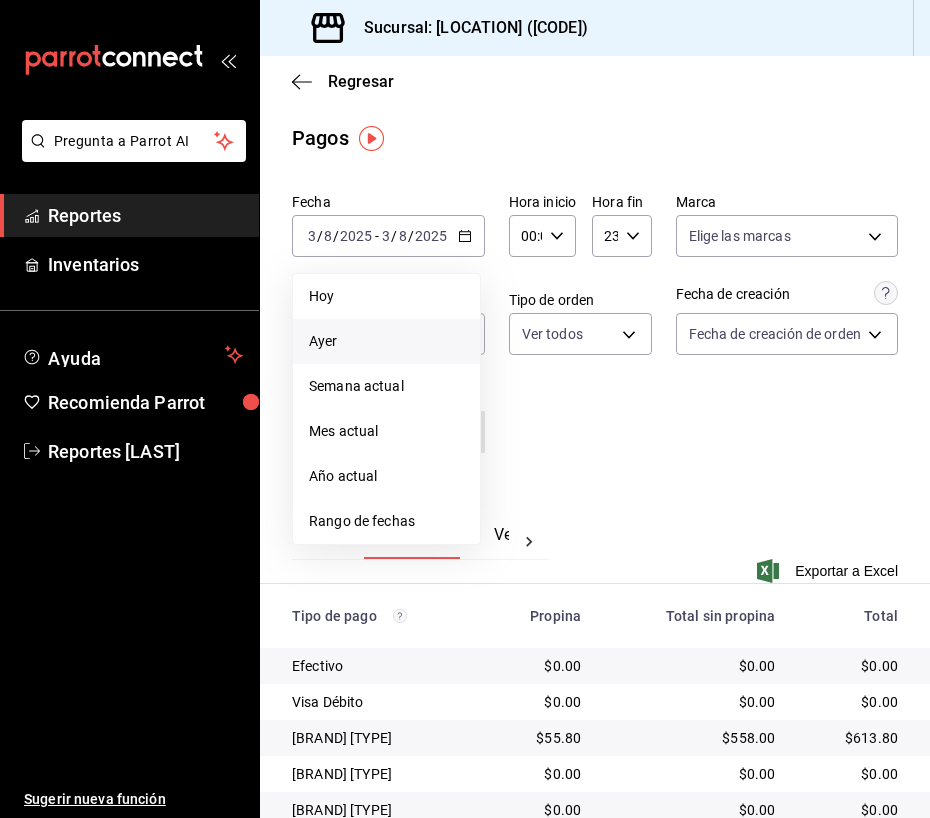 click on "Ayer" at bounding box center (386, 341) 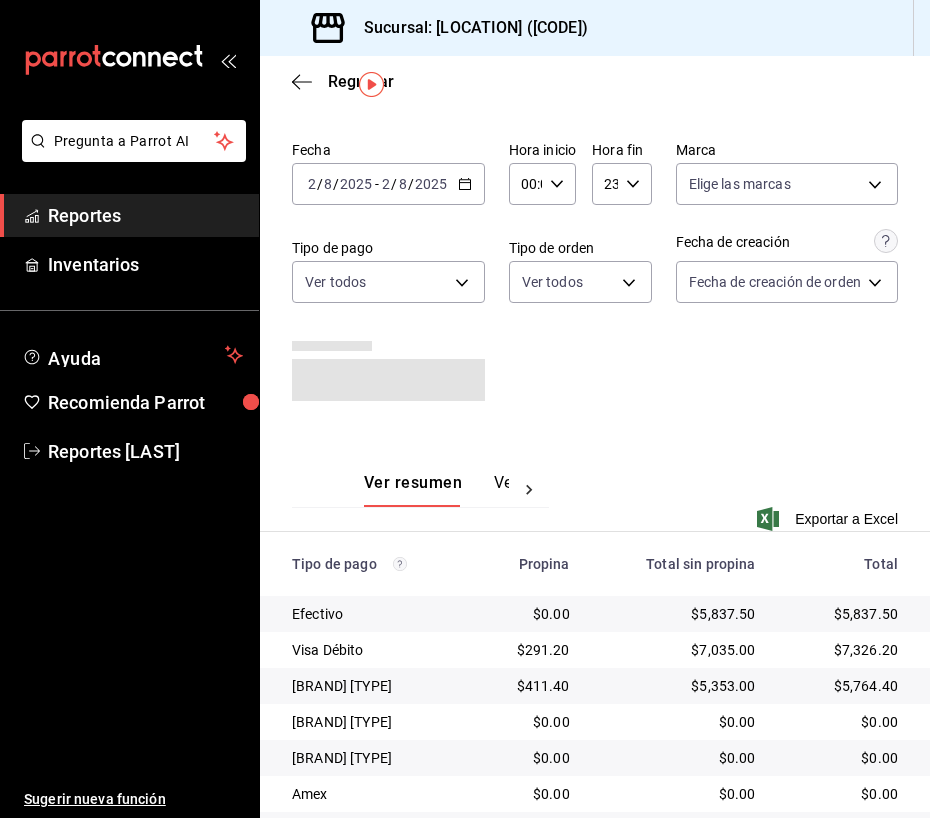 scroll, scrollTop: 80, scrollLeft: 0, axis: vertical 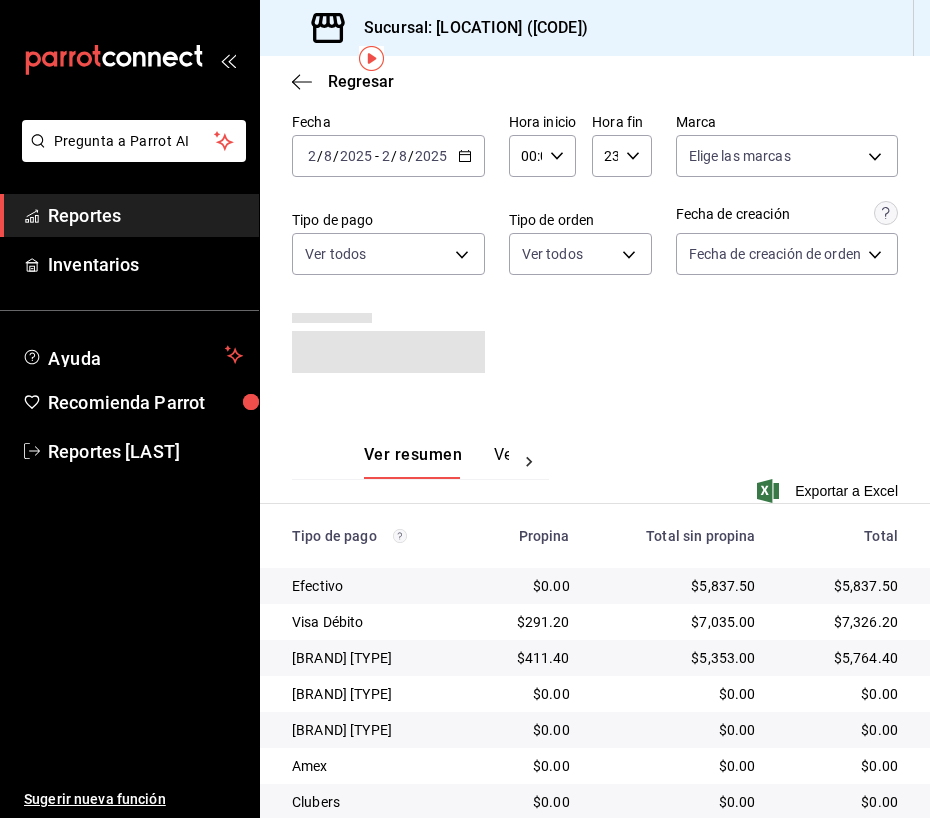 click on "00:00 Hora inicio" at bounding box center [542, 156] 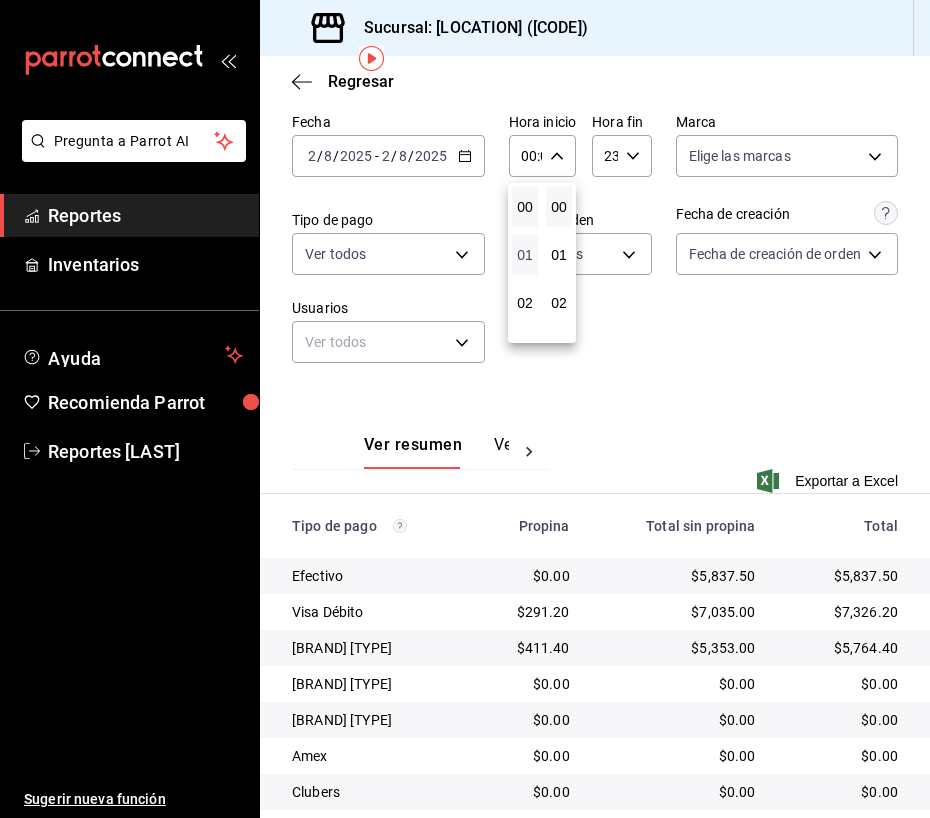 scroll, scrollTop: 200, scrollLeft: 0, axis: vertical 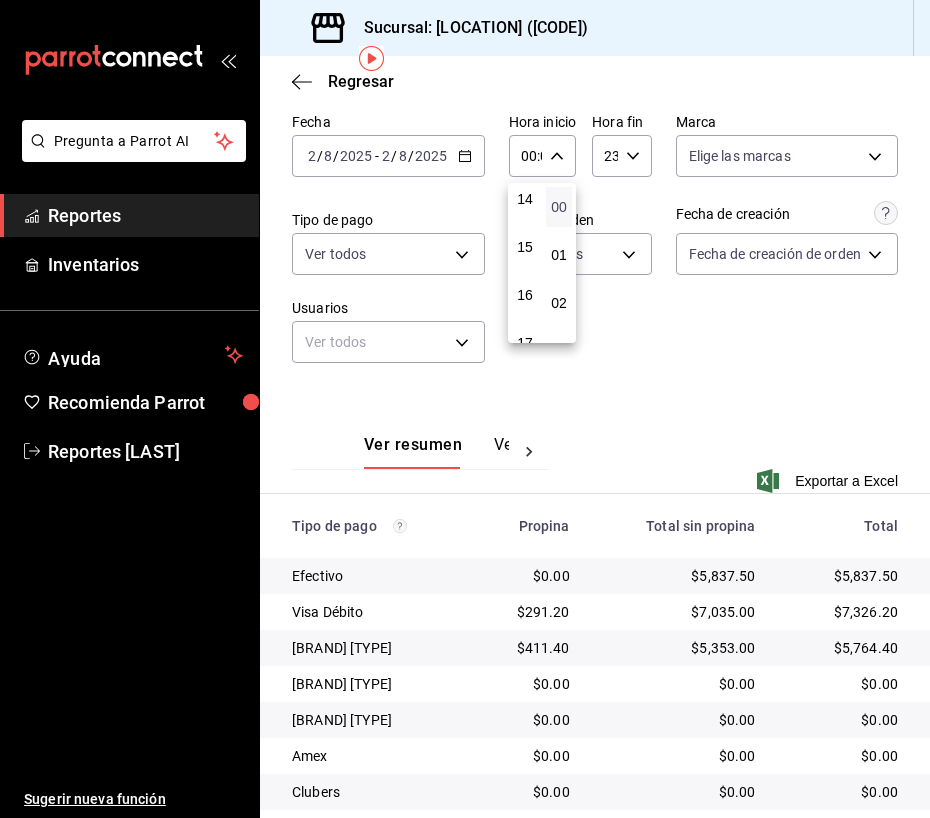click on "00" at bounding box center [559, 207] 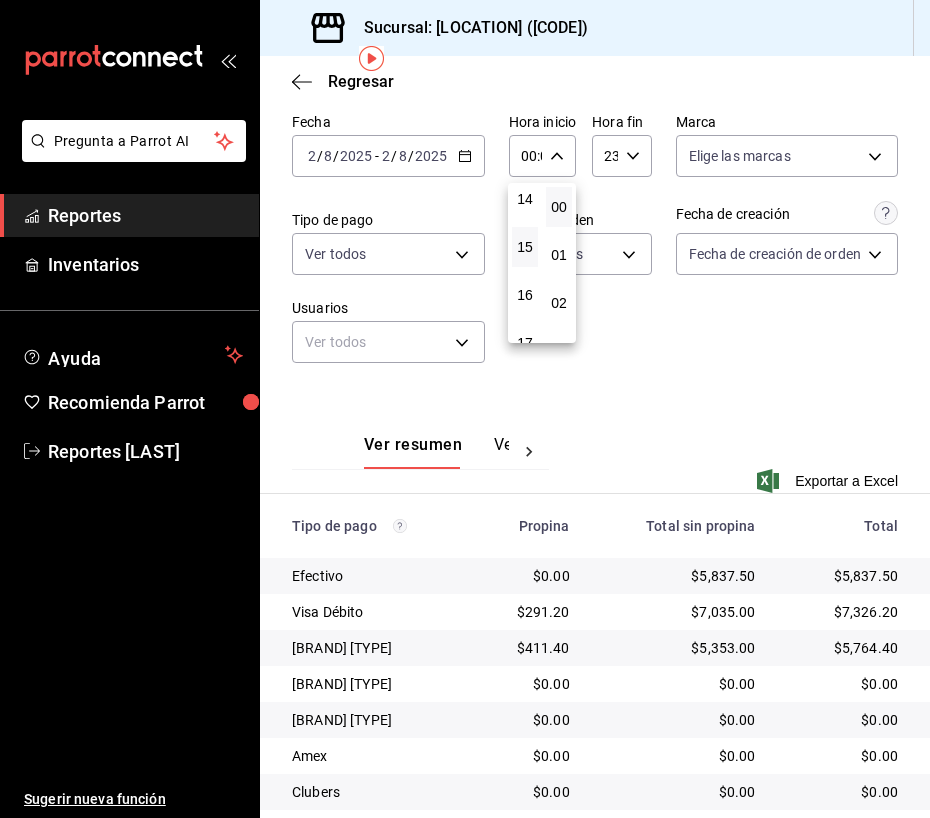 click on "15" at bounding box center (525, 247) 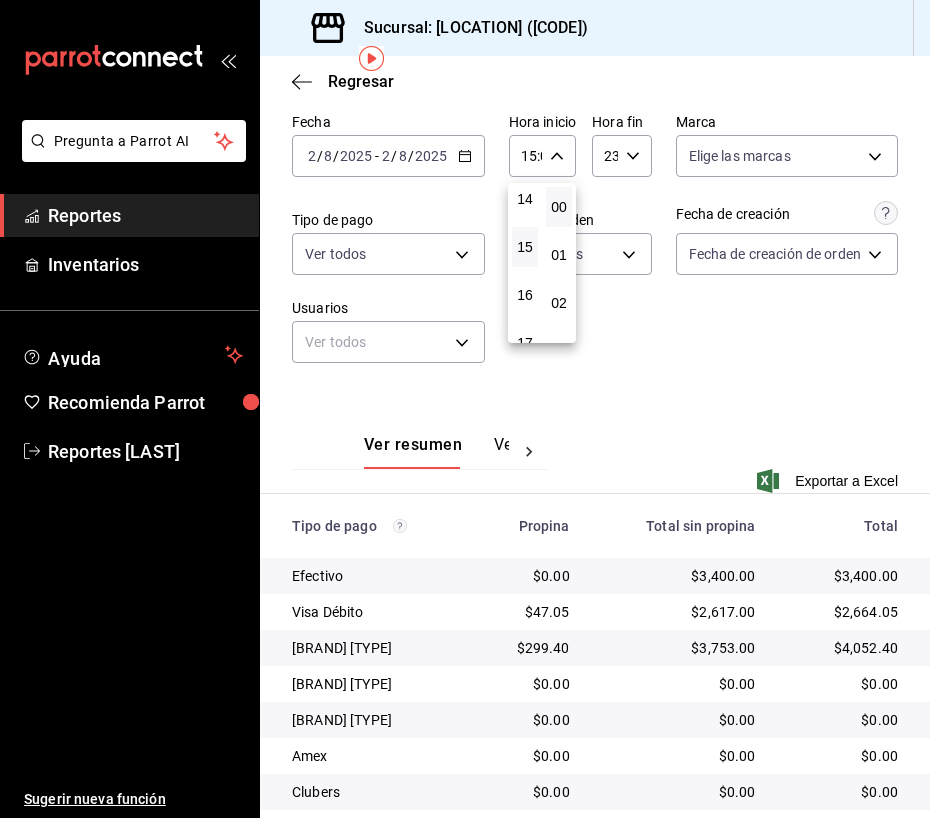 click at bounding box center (465, 409) 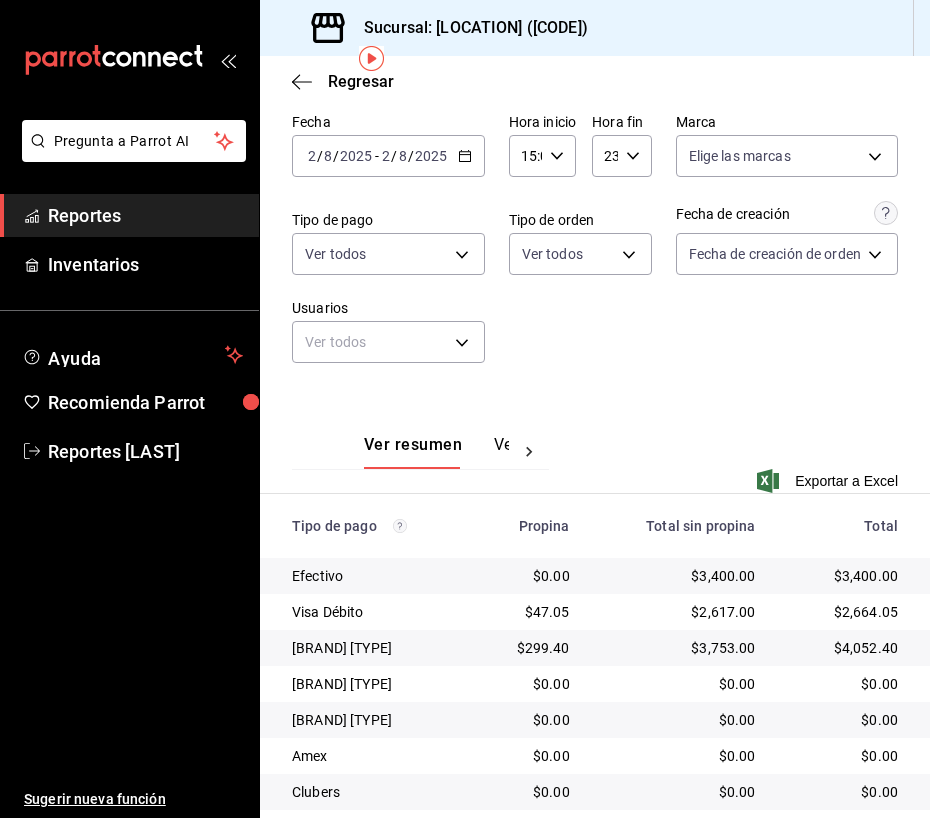 click 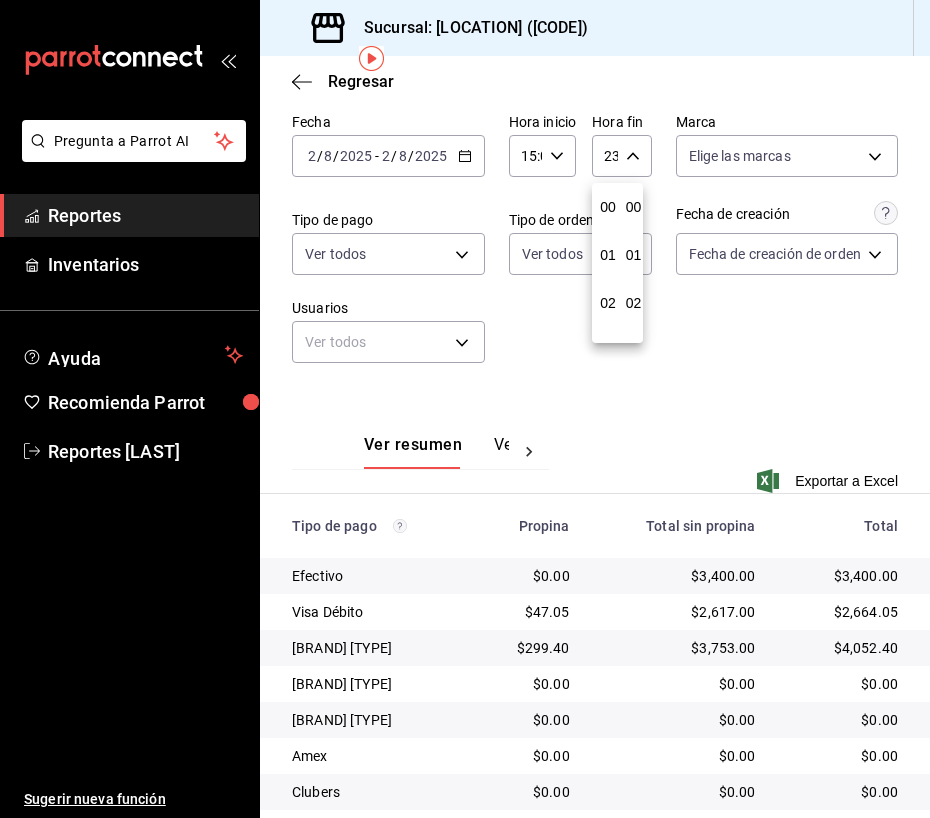 scroll, scrollTop: 1007, scrollLeft: 0, axis: vertical 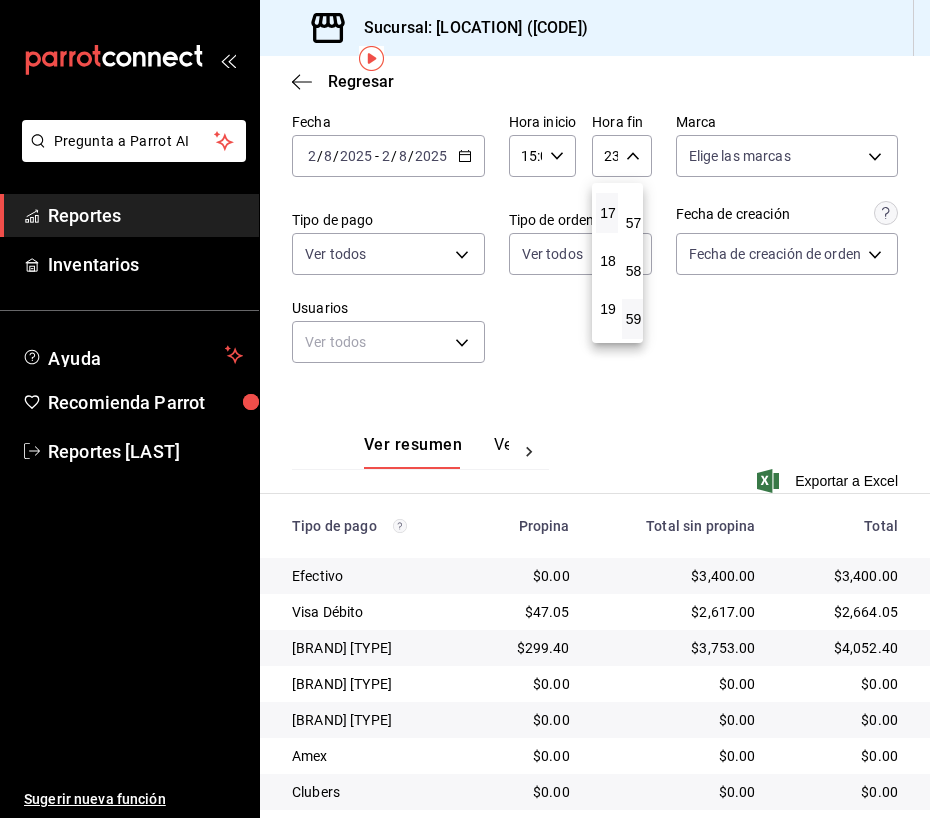 click on "17" at bounding box center (608, 213) 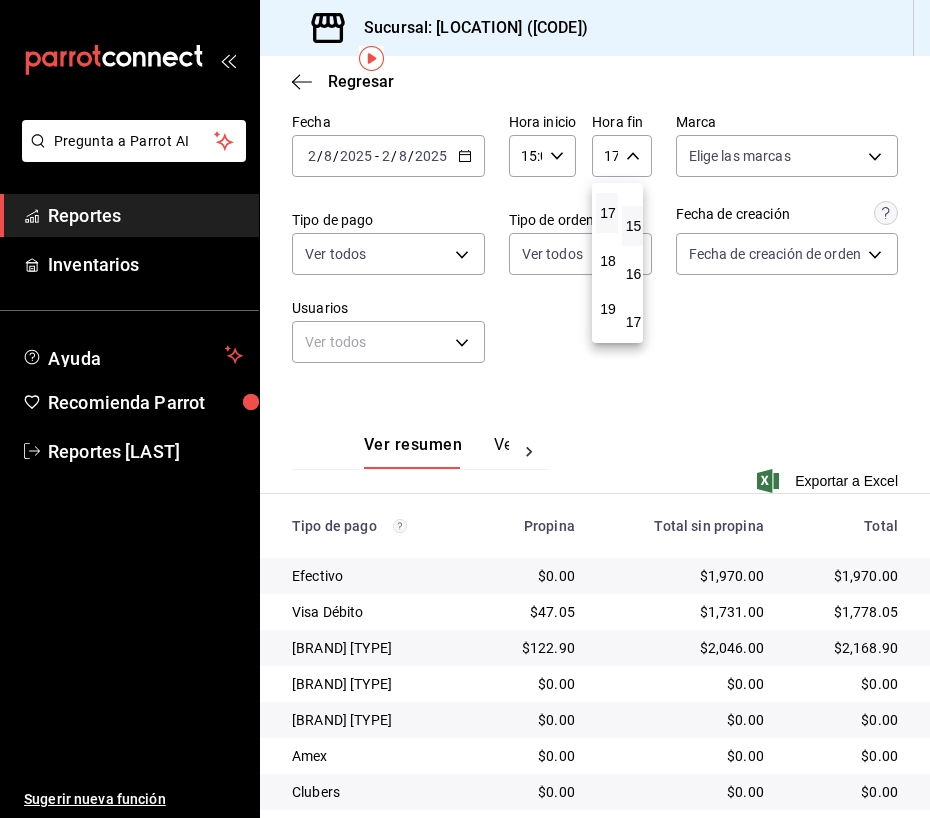 scroll, scrollTop: 696, scrollLeft: 0, axis: vertical 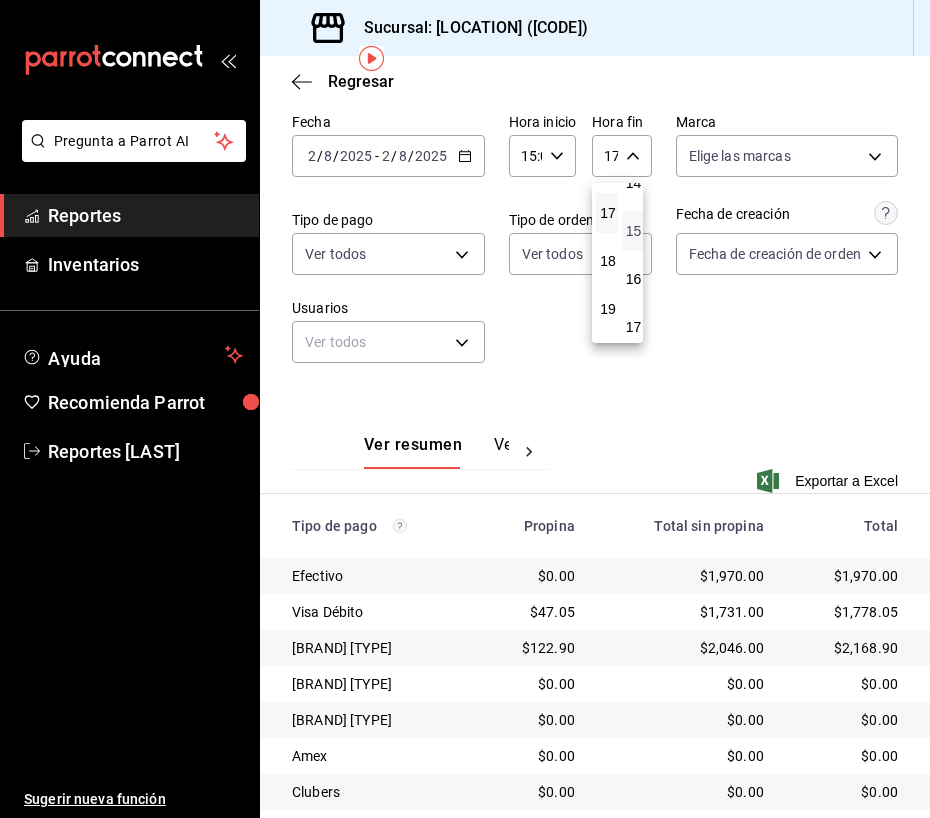 click on "15" at bounding box center (634, 231) 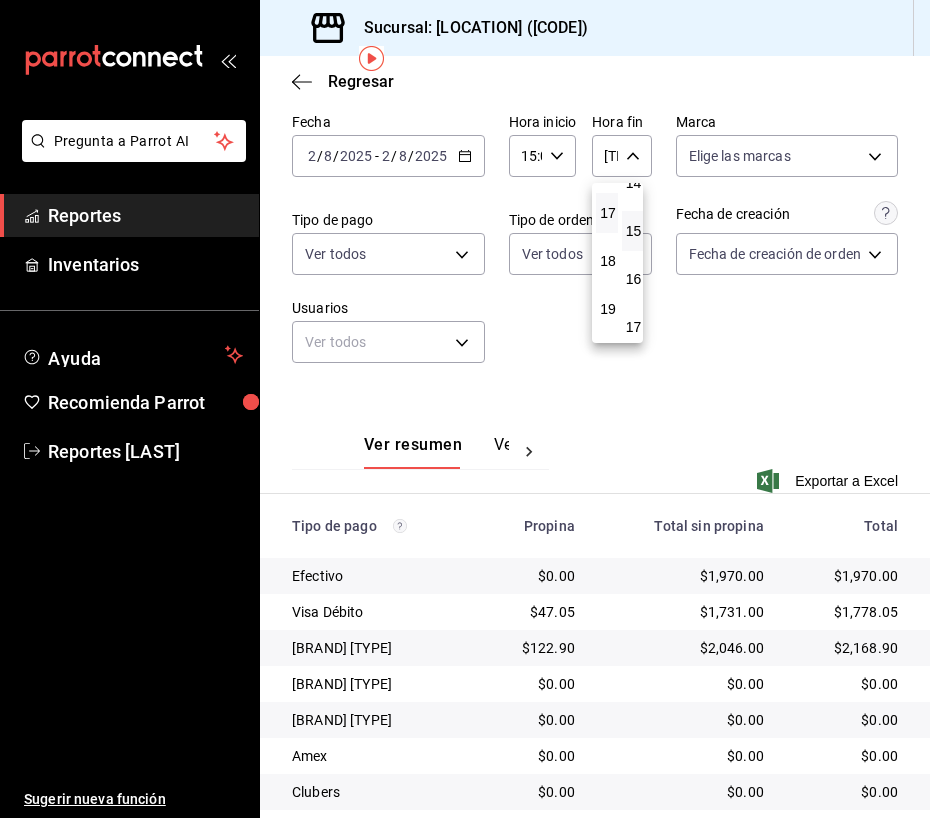 click at bounding box center (465, 409) 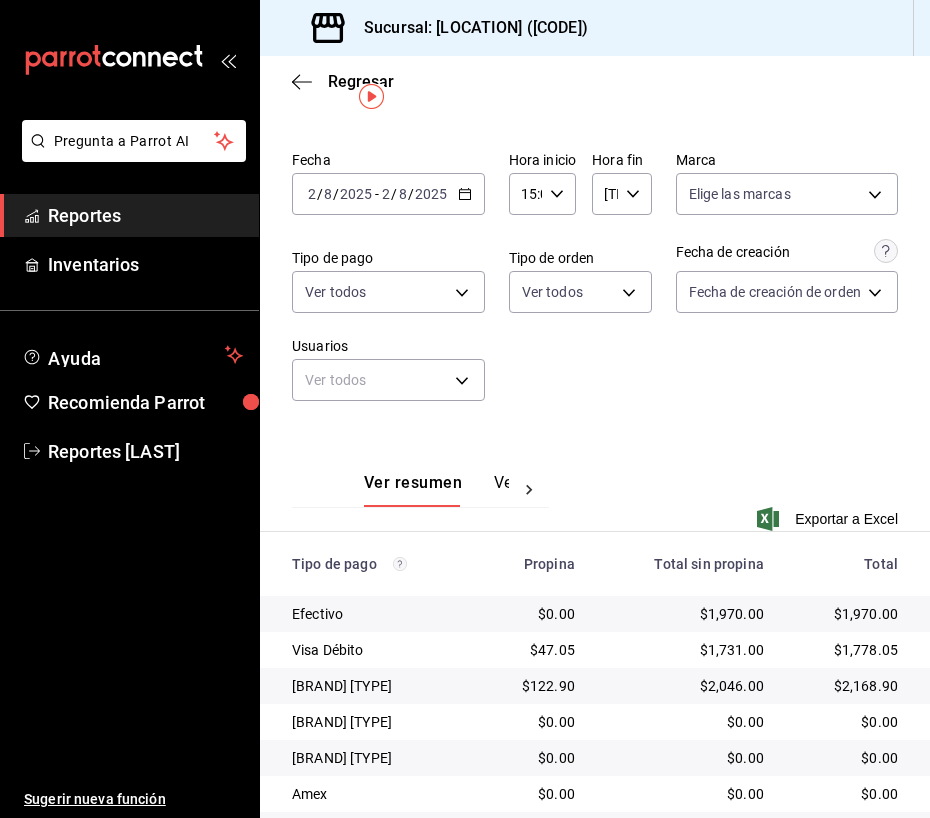 scroll, scrollTop: 21, scrollLeft: 0, axis: vertical 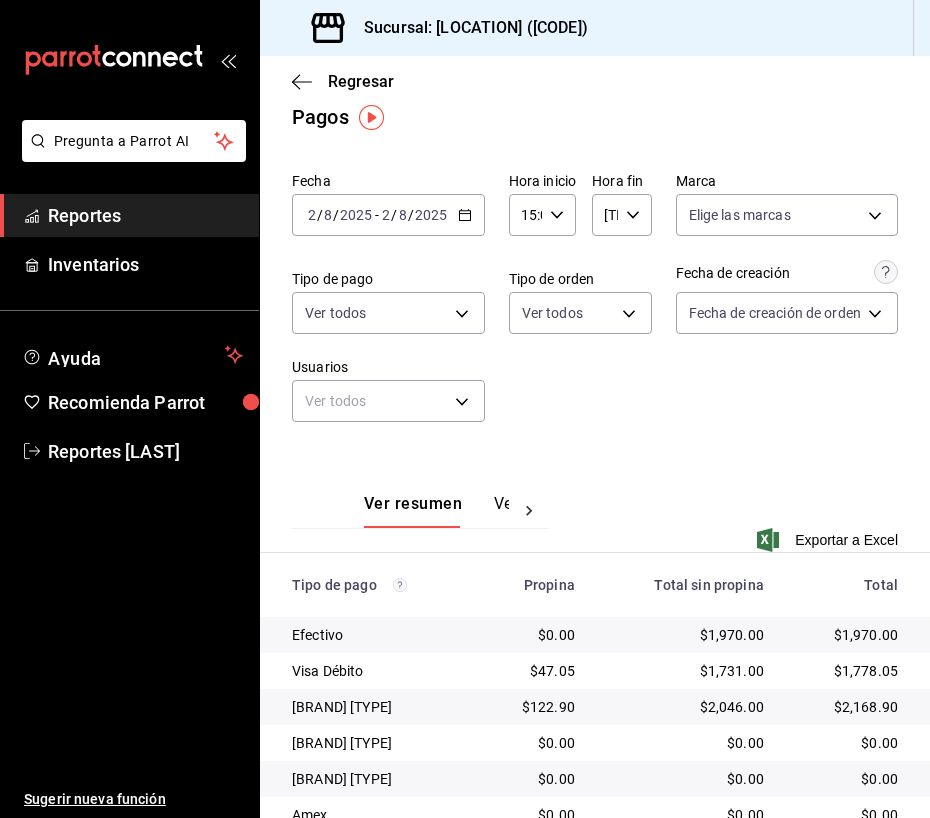 click on "[TIME] [DESCRIPTION]" at bounding box center (542, 215) 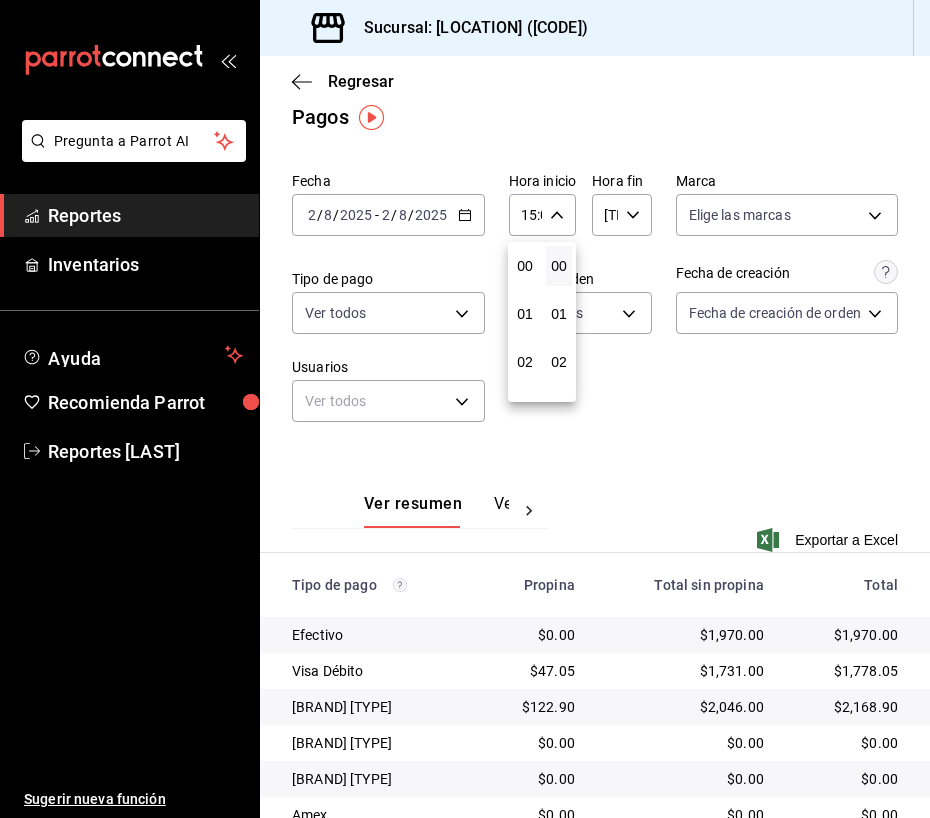 scroll, scrollTop: 720, scrollLeft: 0, axis: vertical 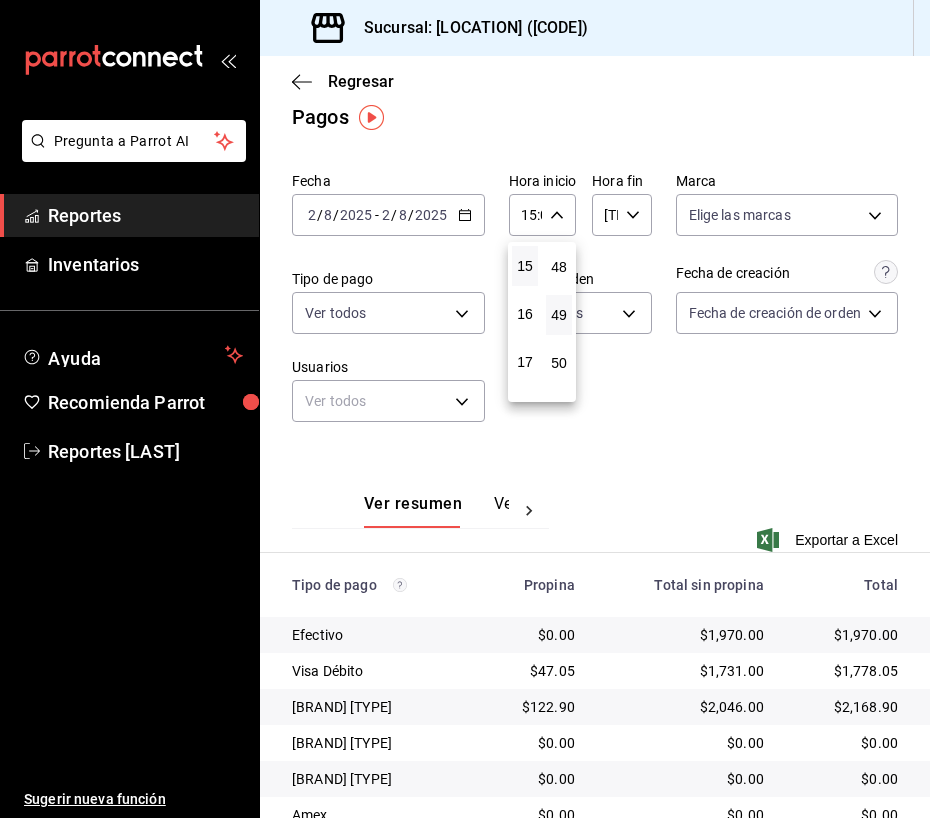 click on "49" at bounding box center [559, 315] 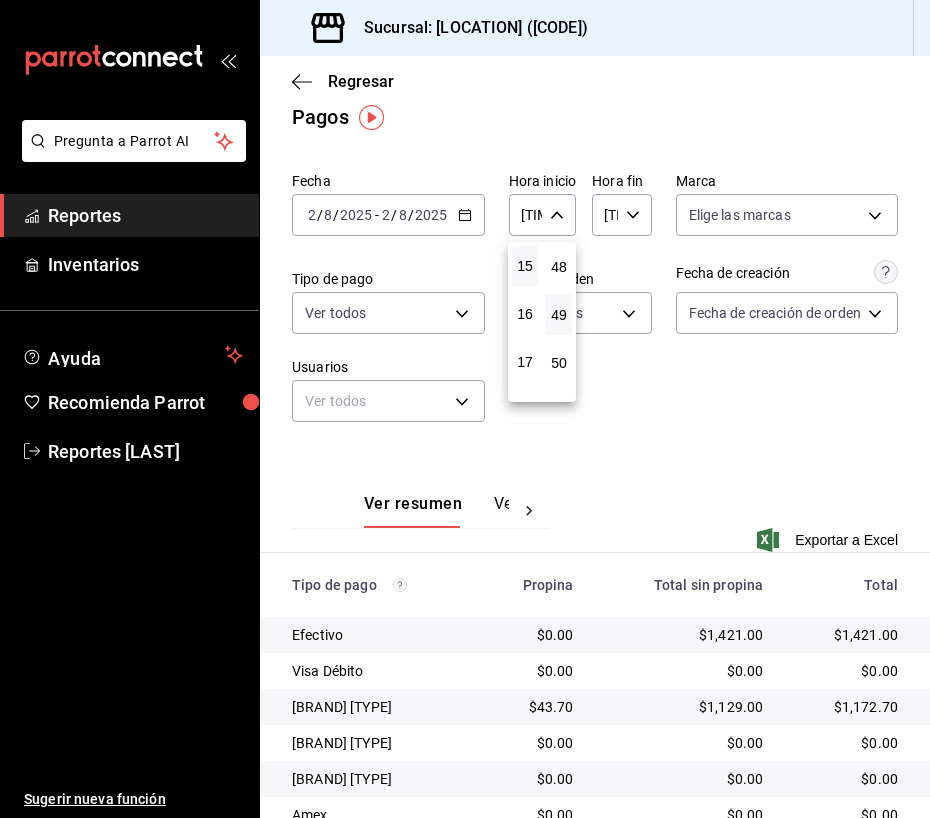 click at bounding box center [465, 409] 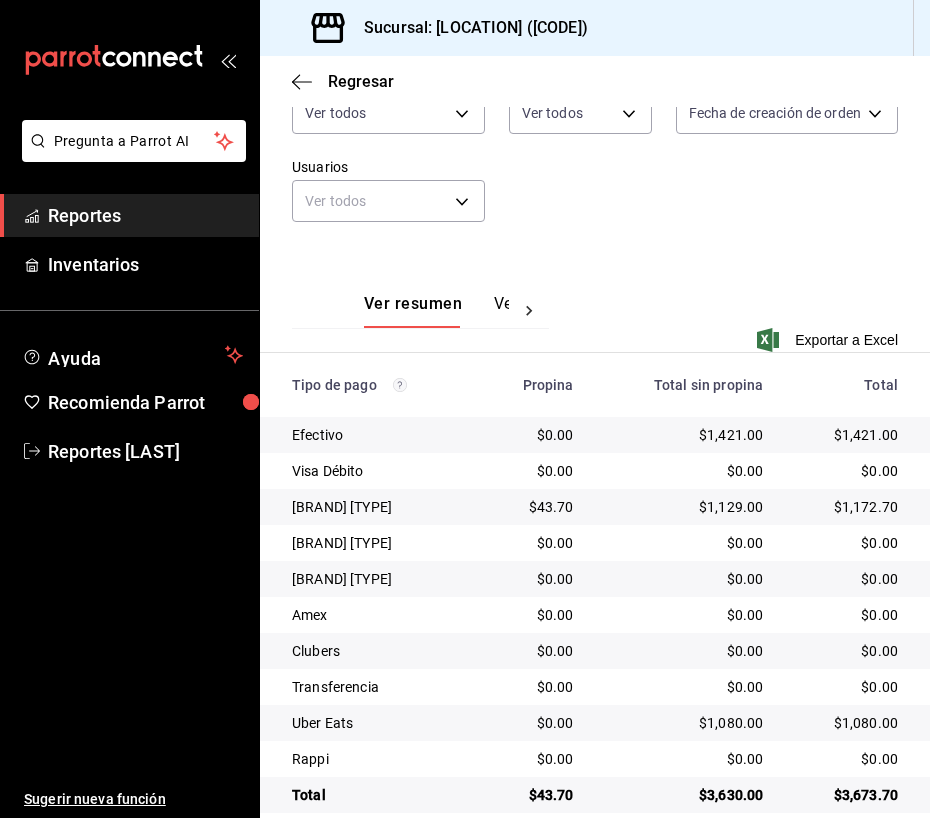scroll, scrollTop: 249, scrollLeft: 0, axis: vertical 